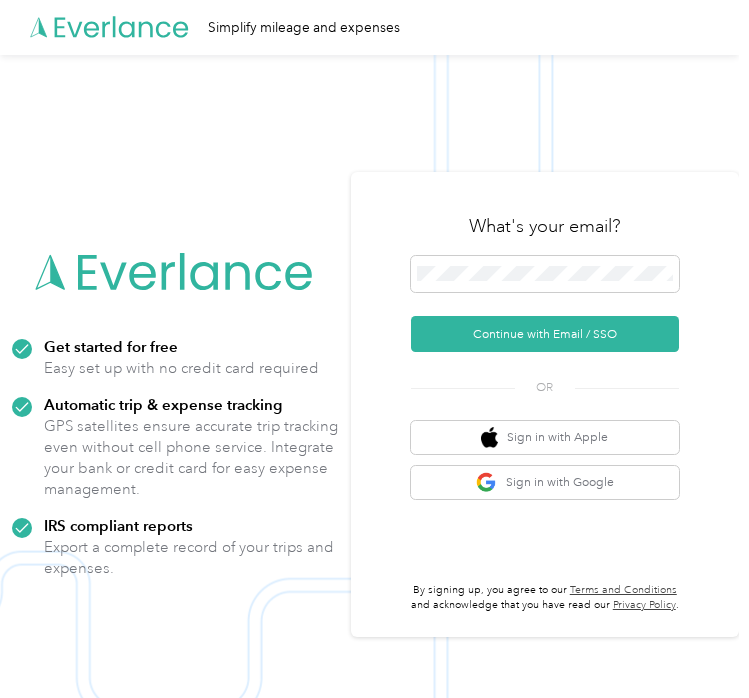 scroll, scrollTop: 0, scrollLeft: 0, axis: both 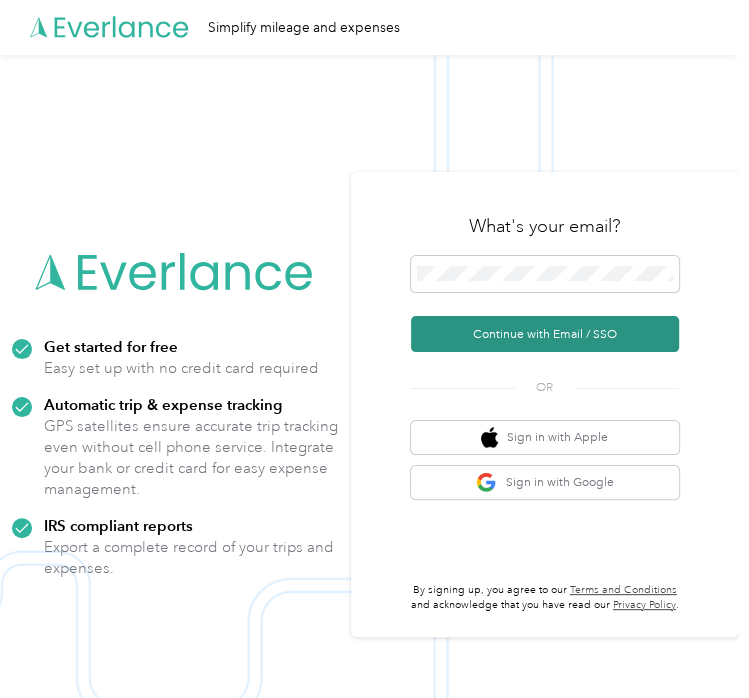 click on "Continue with Email / SSO" at bounding box center [545, 334] 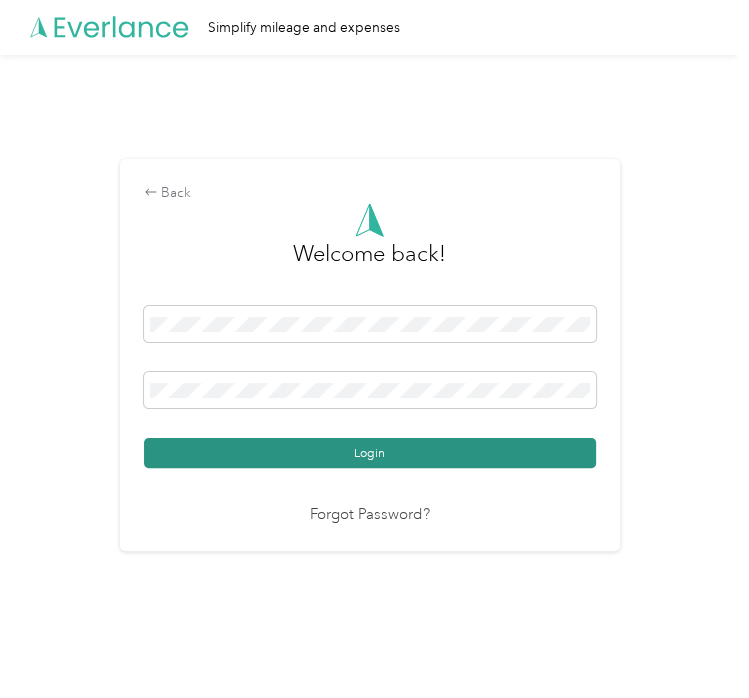 click on "Login" at bounding box center (370, 453) 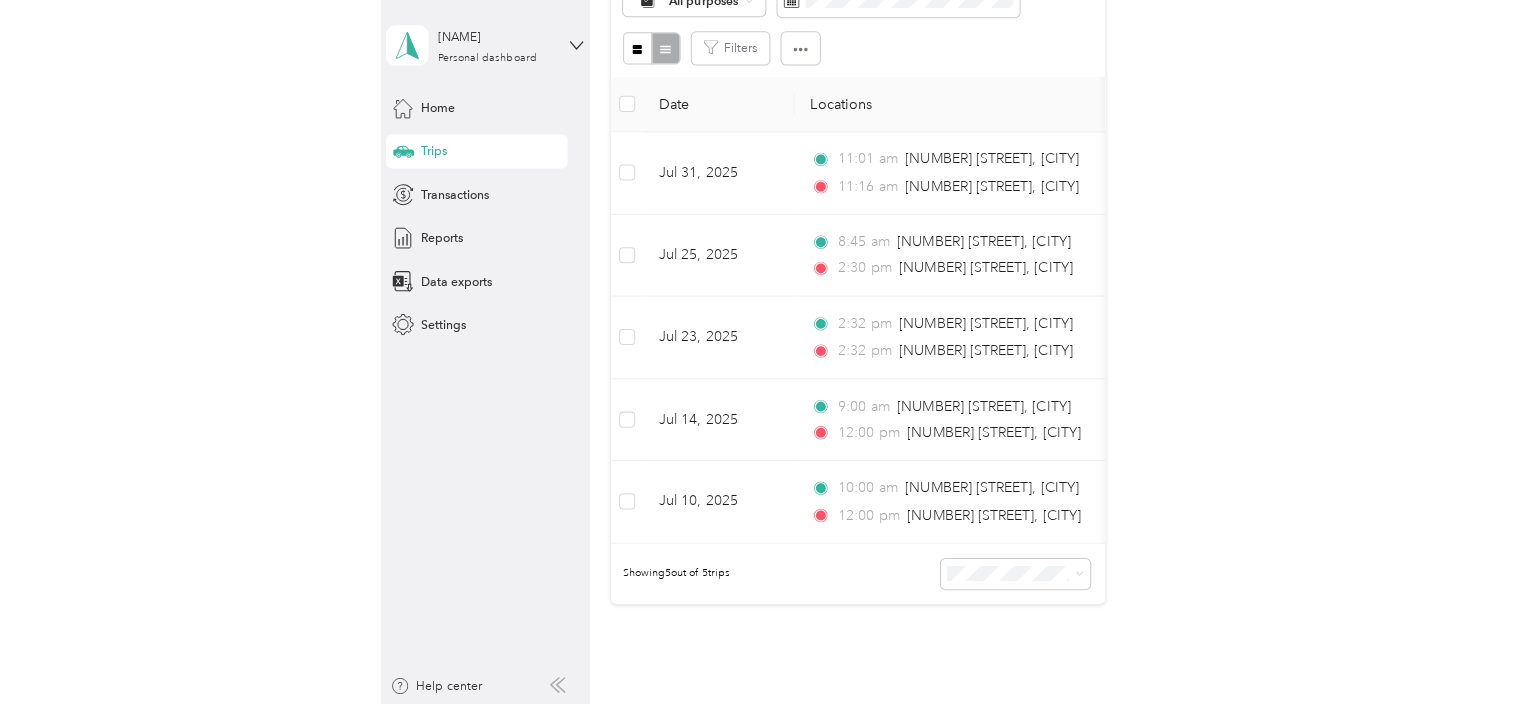 scroll, scrollTop: 369, scrollLeft: 0, axis: vertical 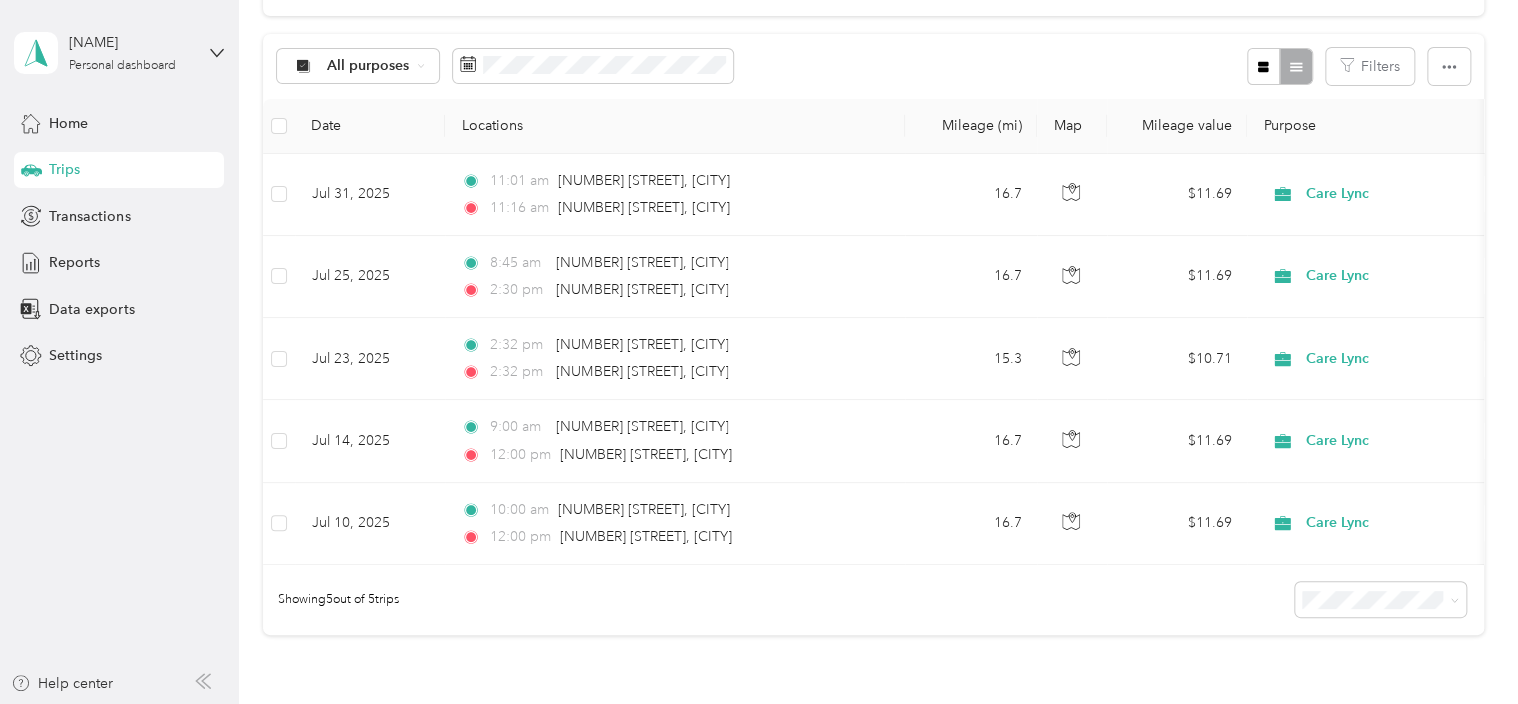 click on "Trips" at bounding box center [64, 169] 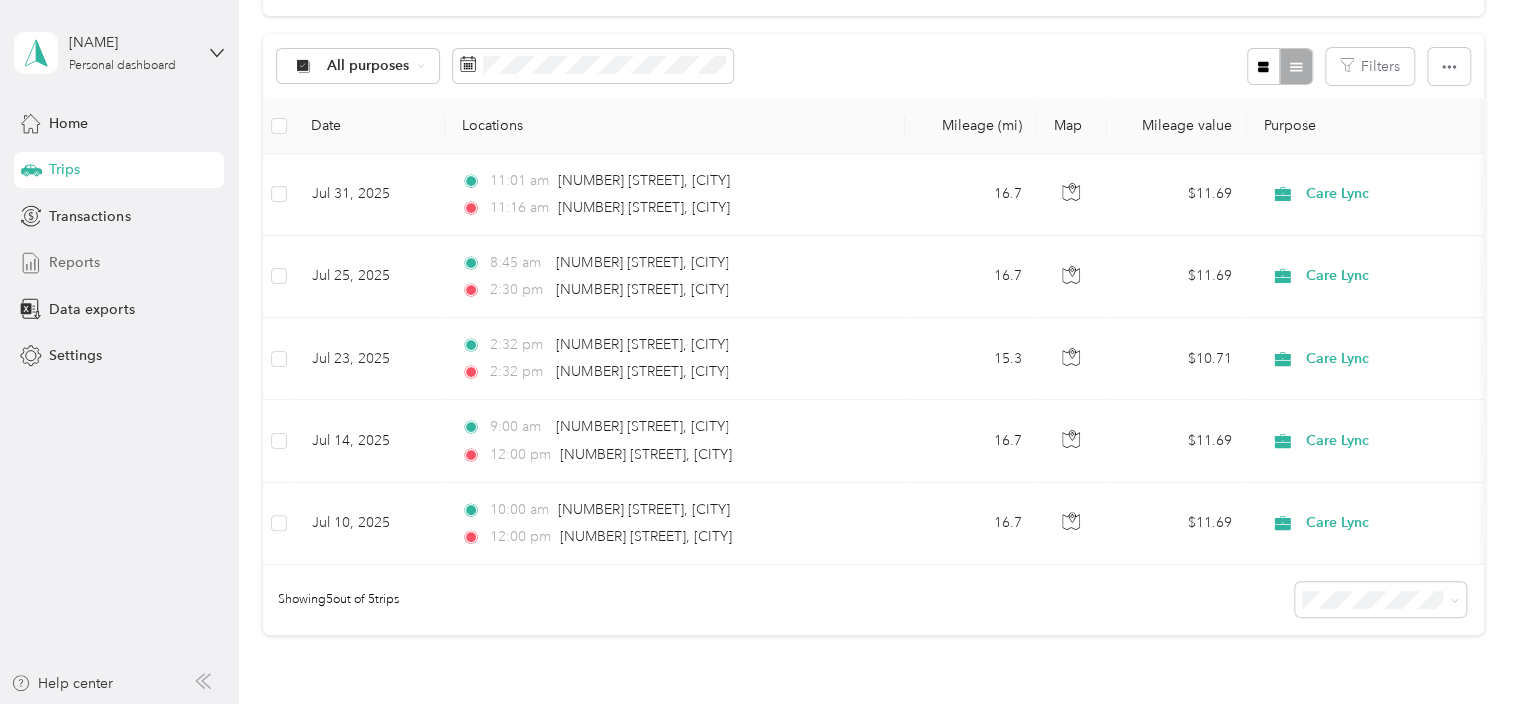 click on "Reports" at bounding box center (74, 262) 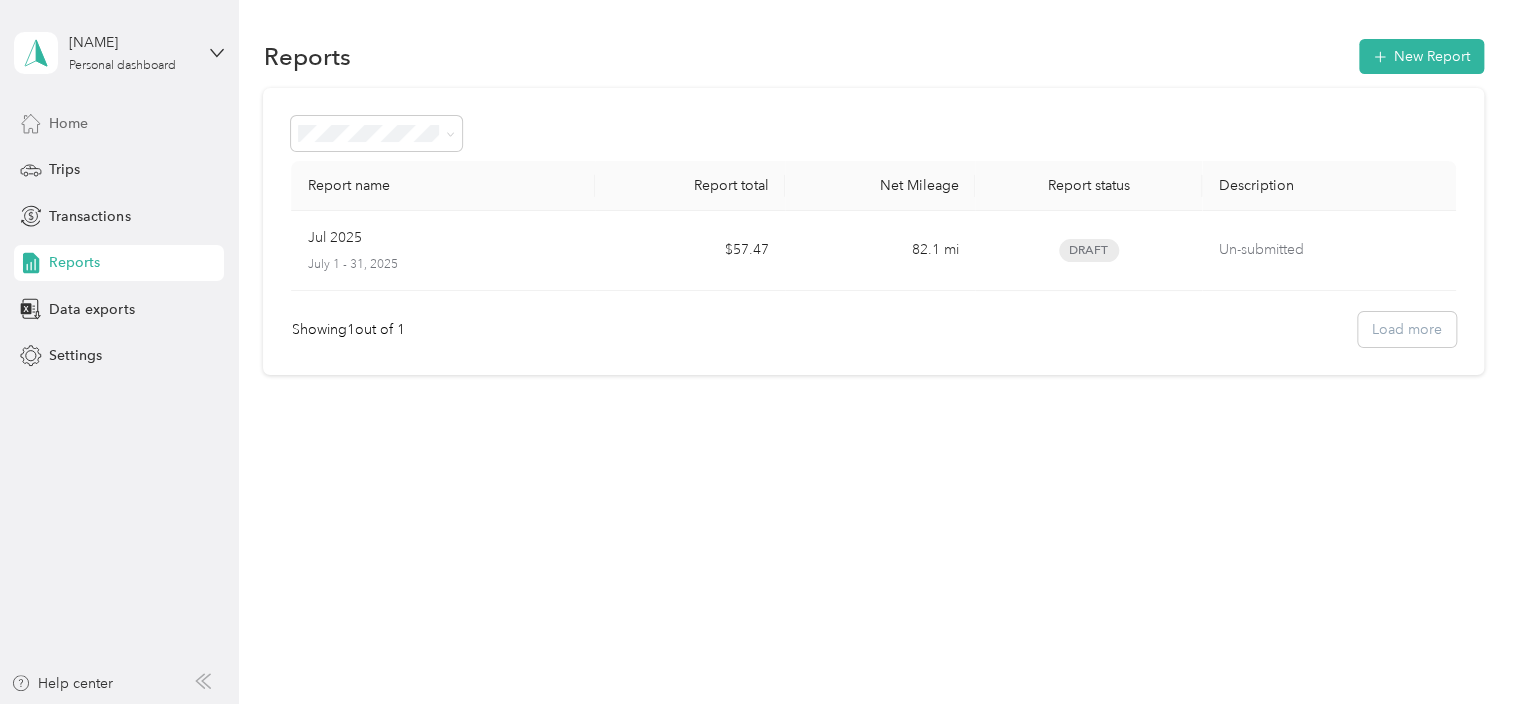 click on "Home" at bounding box center (68, 123) 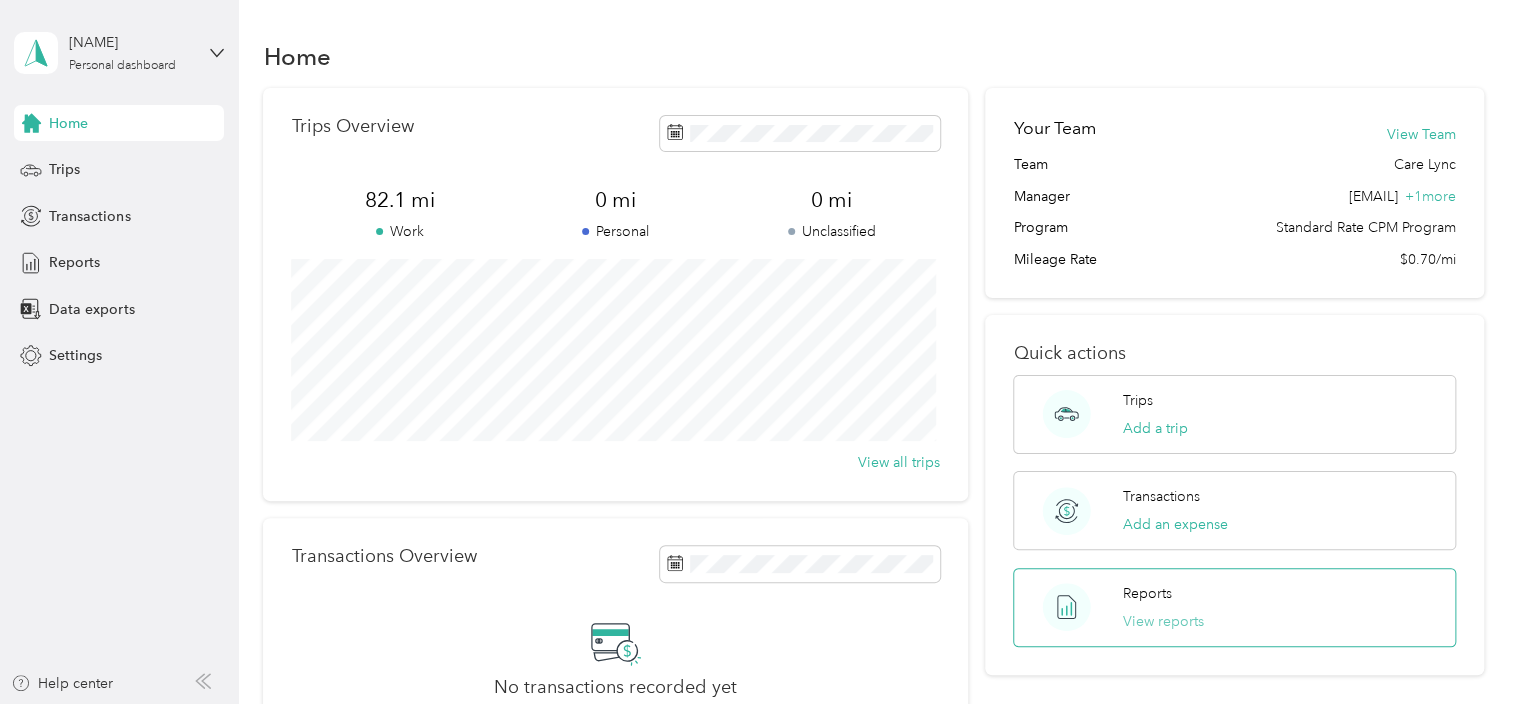 click on "View reports" at bounding box center (1163, 621) 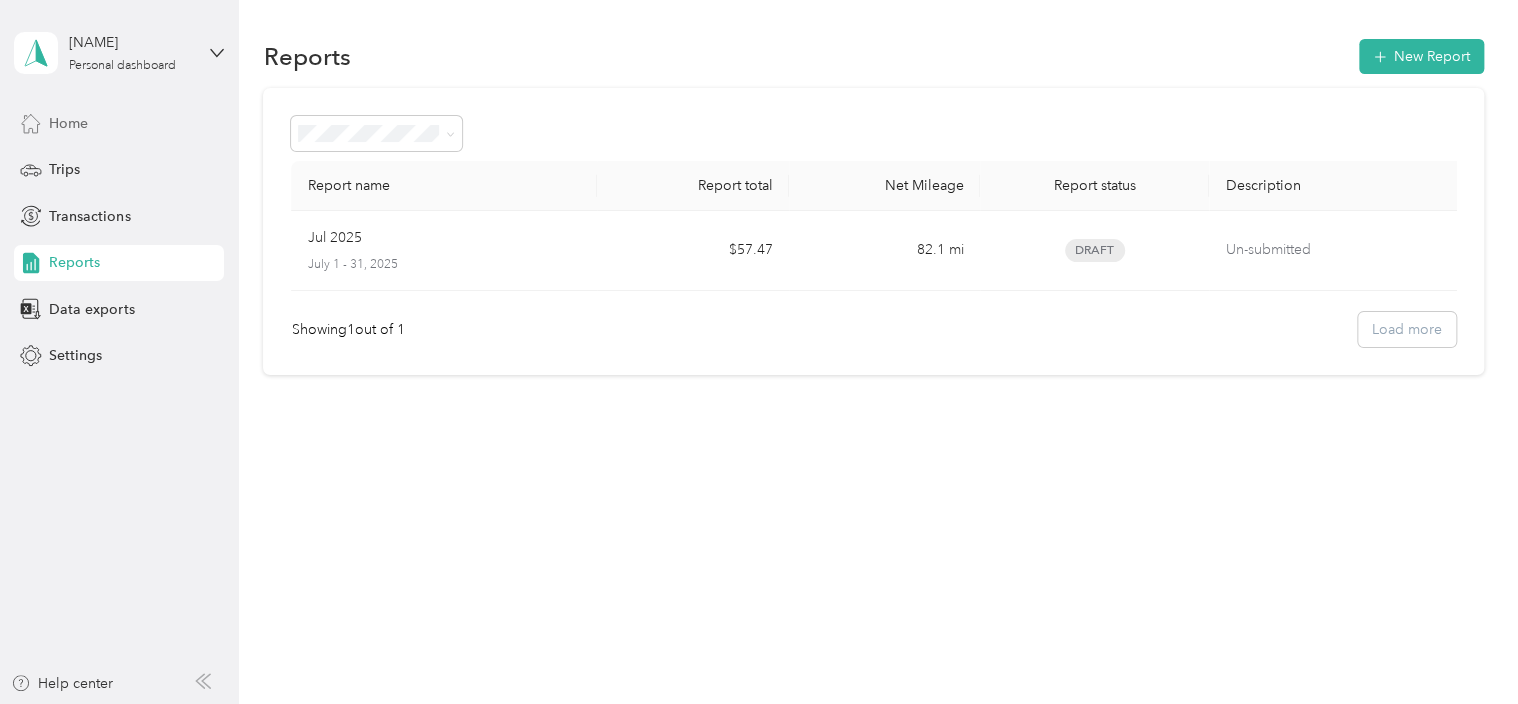 click on "Home" at bounding box center [68, 123] 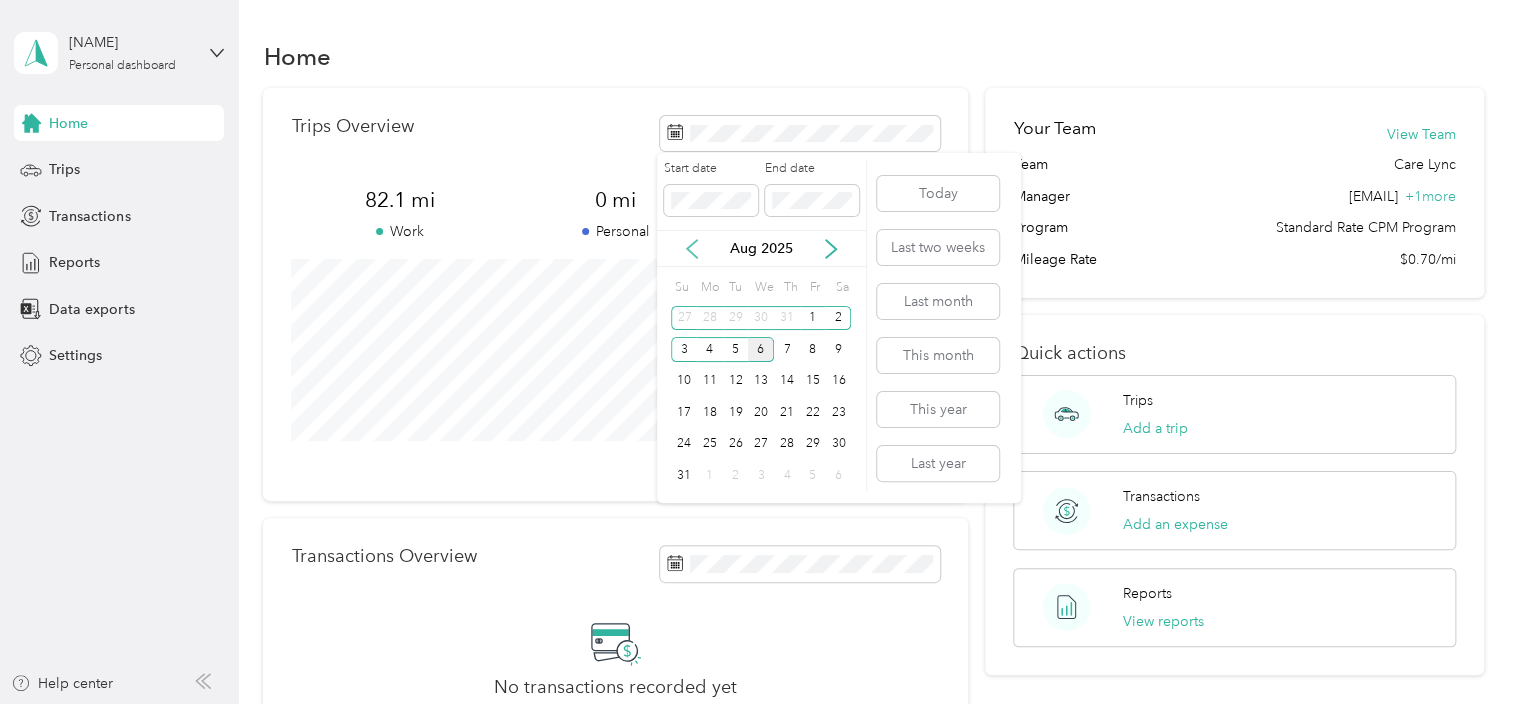 click 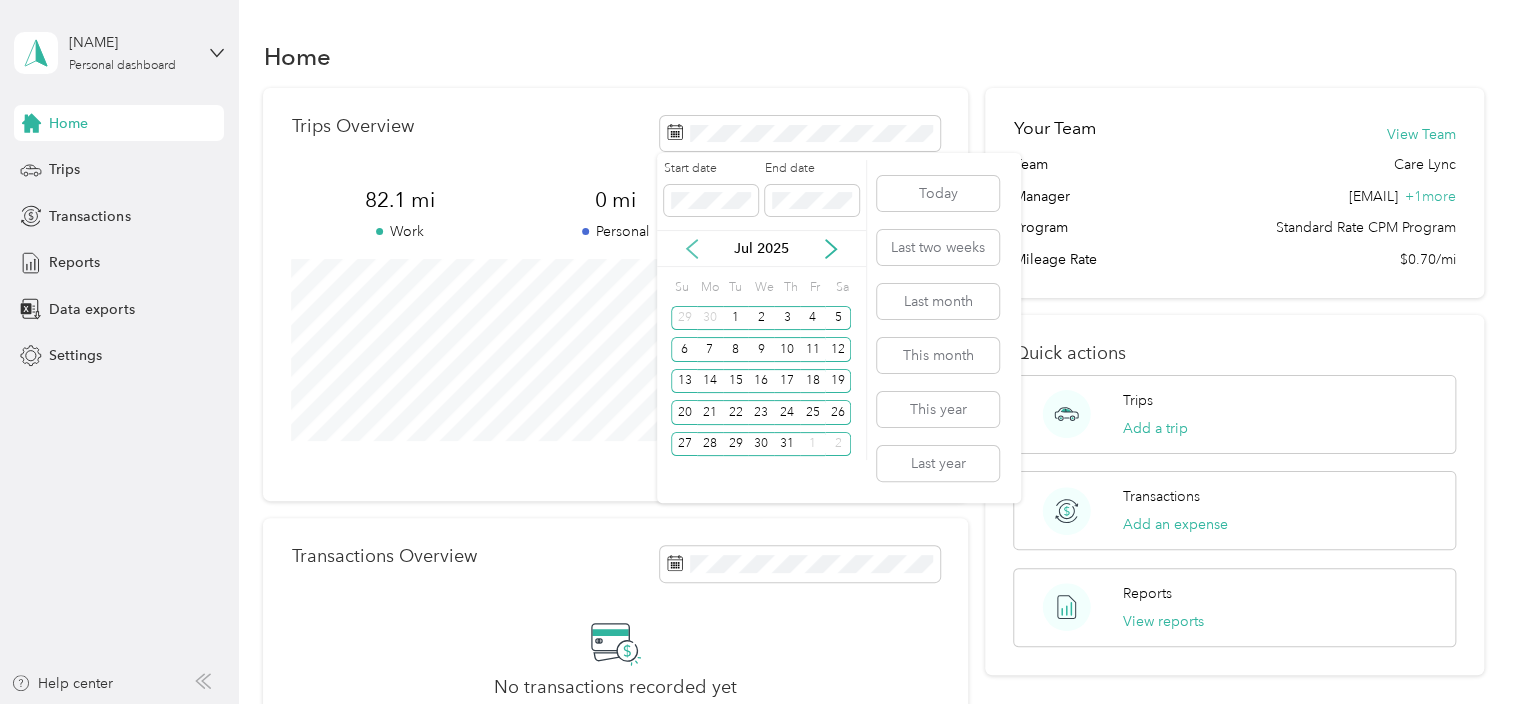 click 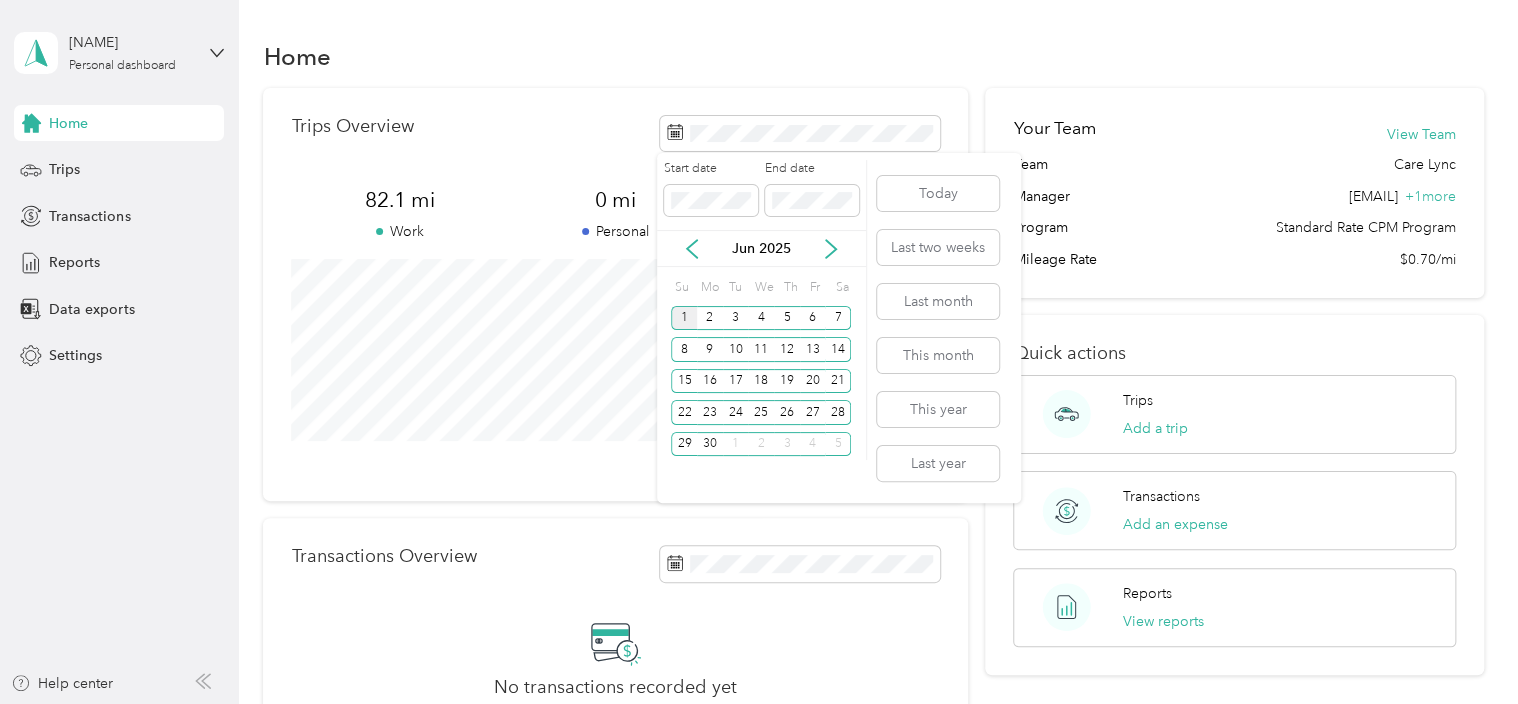 click on "1" at bounding box center [684, 318] 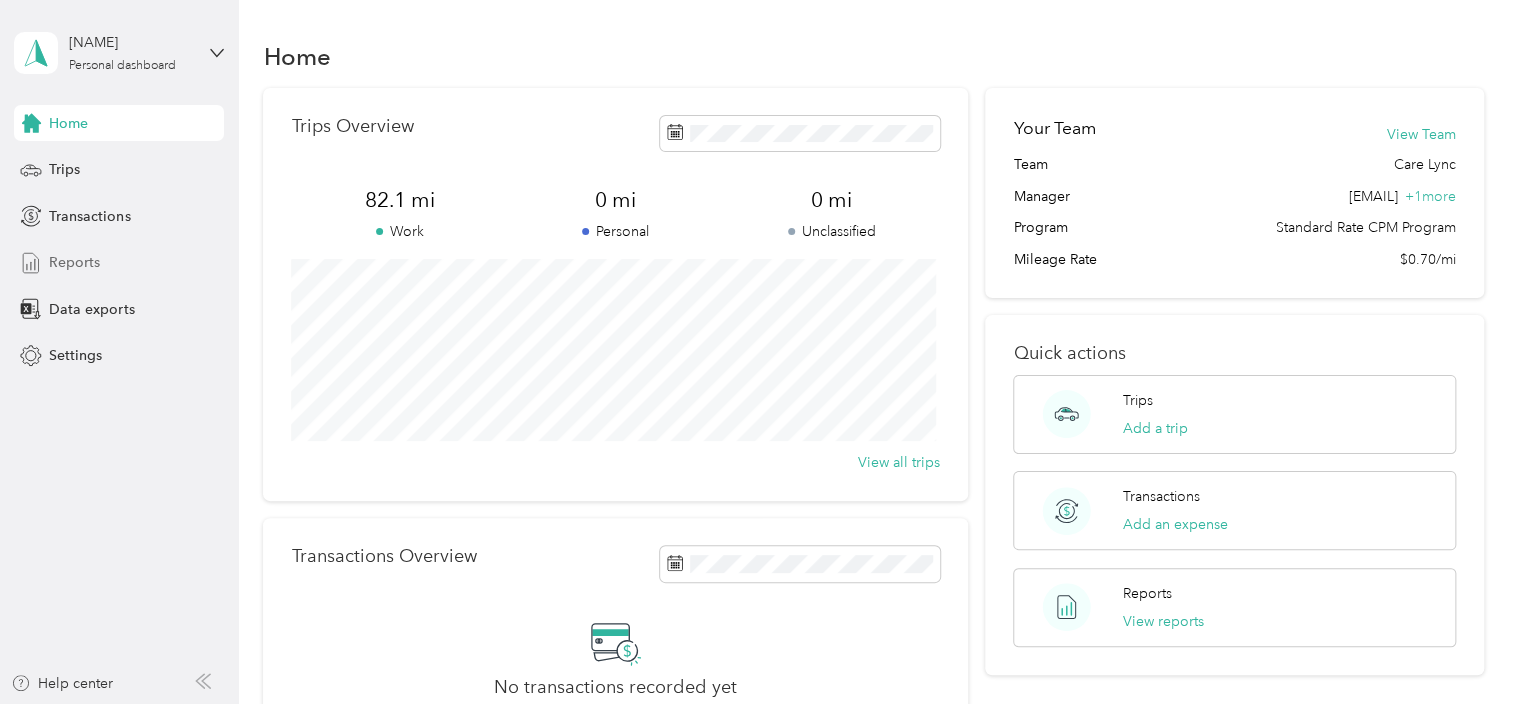 click on "Reports" at bounding box center (74, 262) 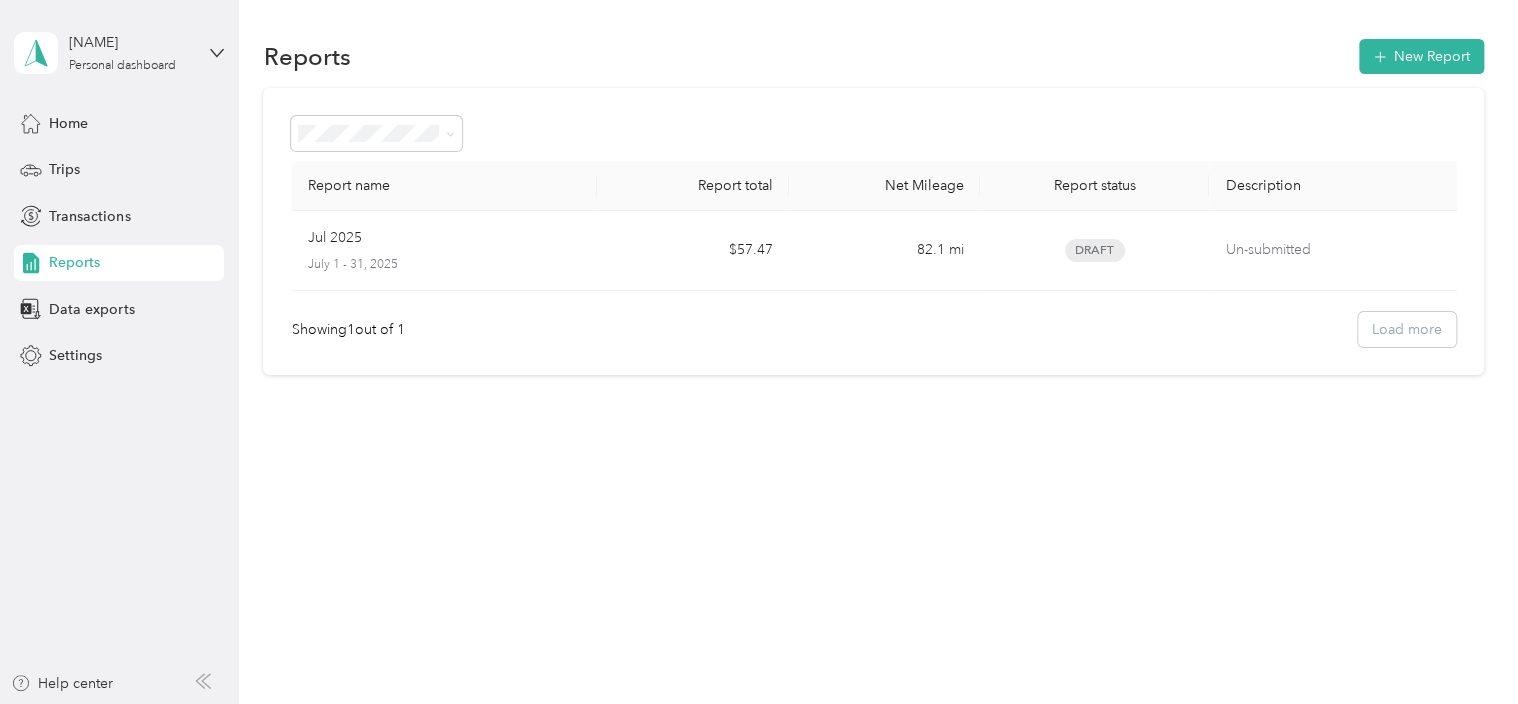 click on "Reports" at bounding box center (74, 262) 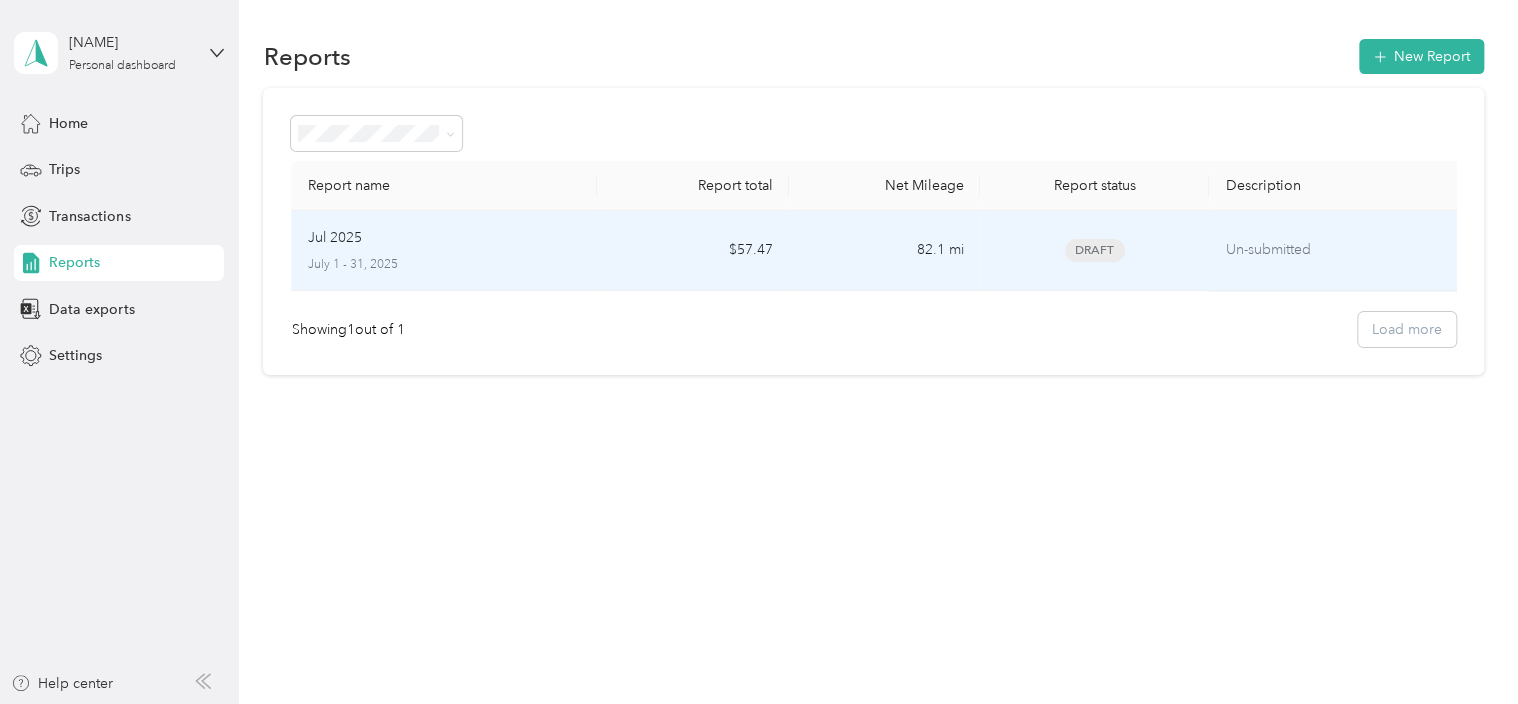 click on "Un-submitted" at bounding box center [1336, 250] 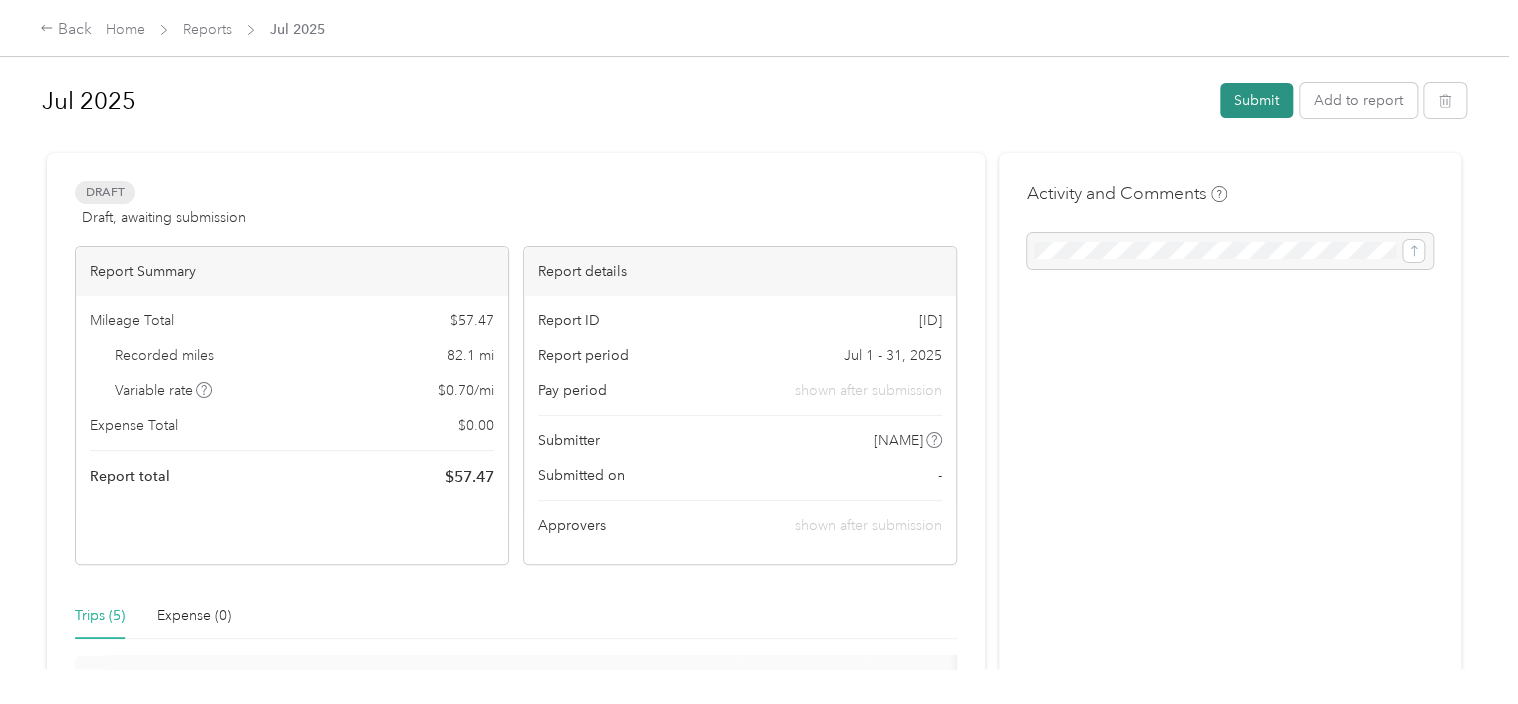 click on "Submit" at bounding box center [1256, 100] 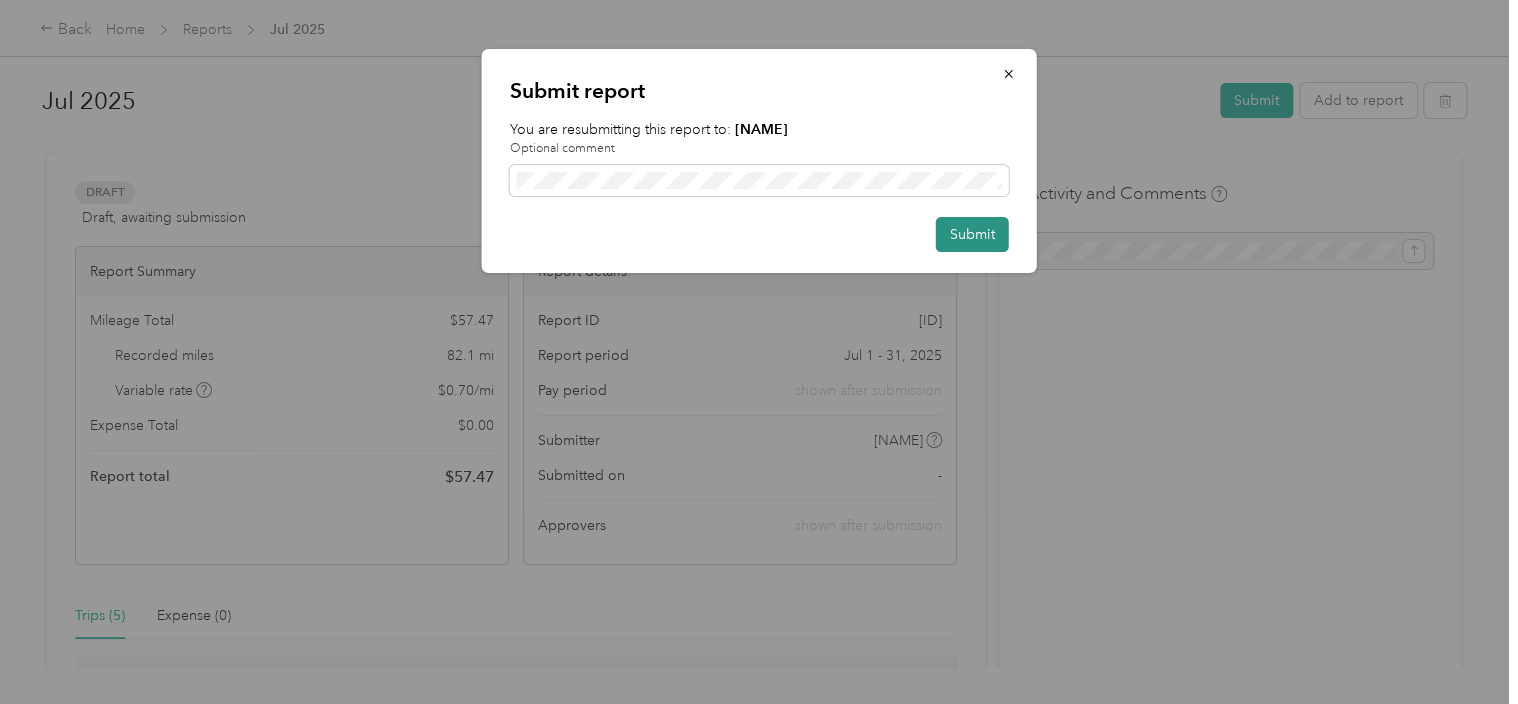 click on "Submit" at bounding box center (972, 234) 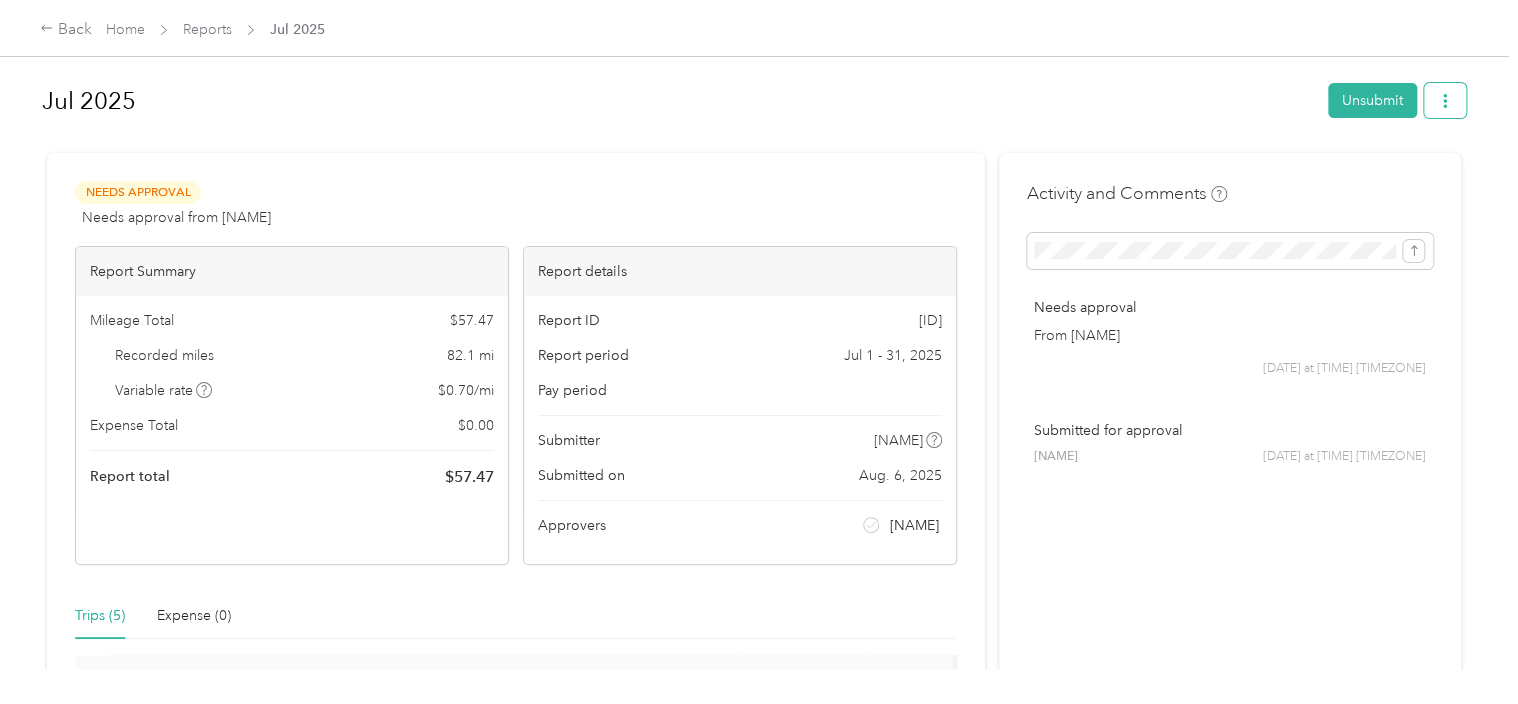 click 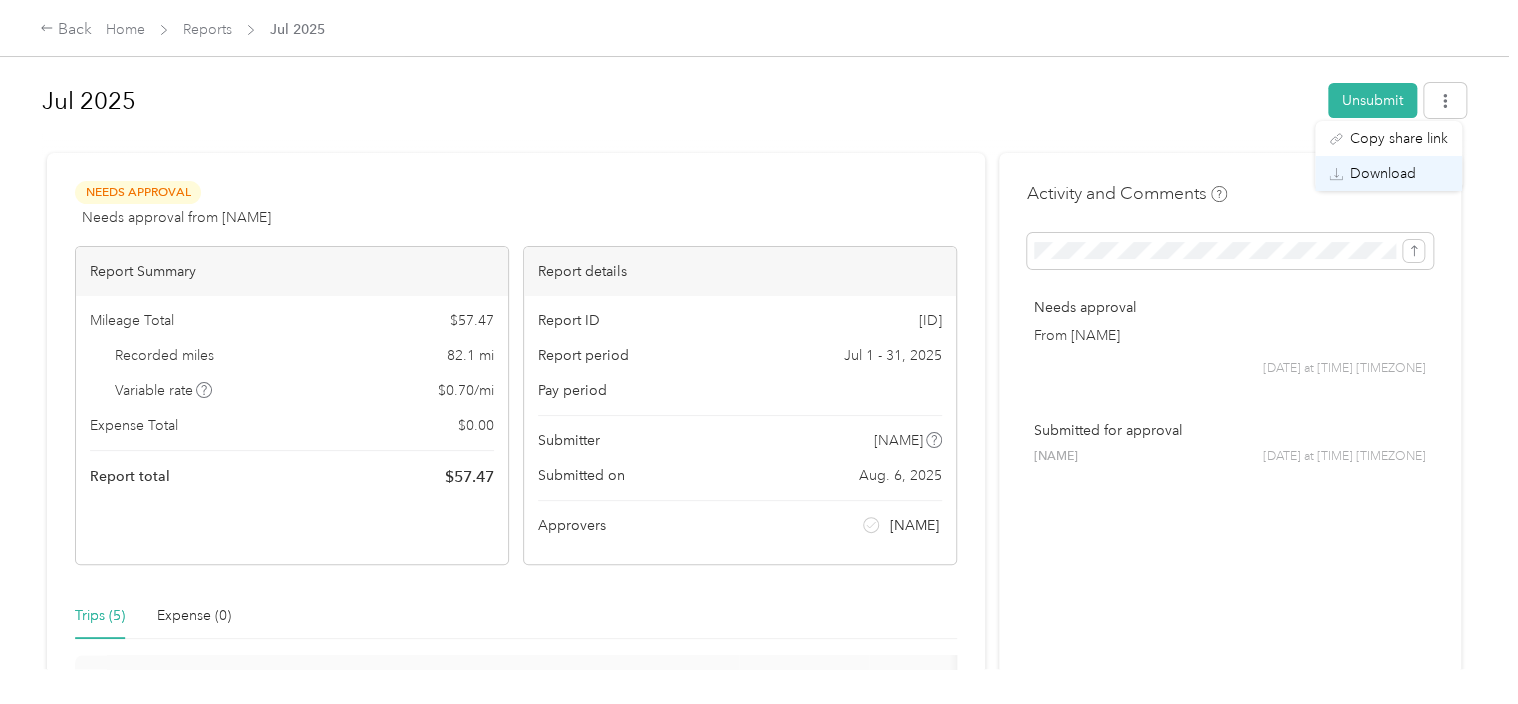 click on "Download" at bounding box center (1383, 173) 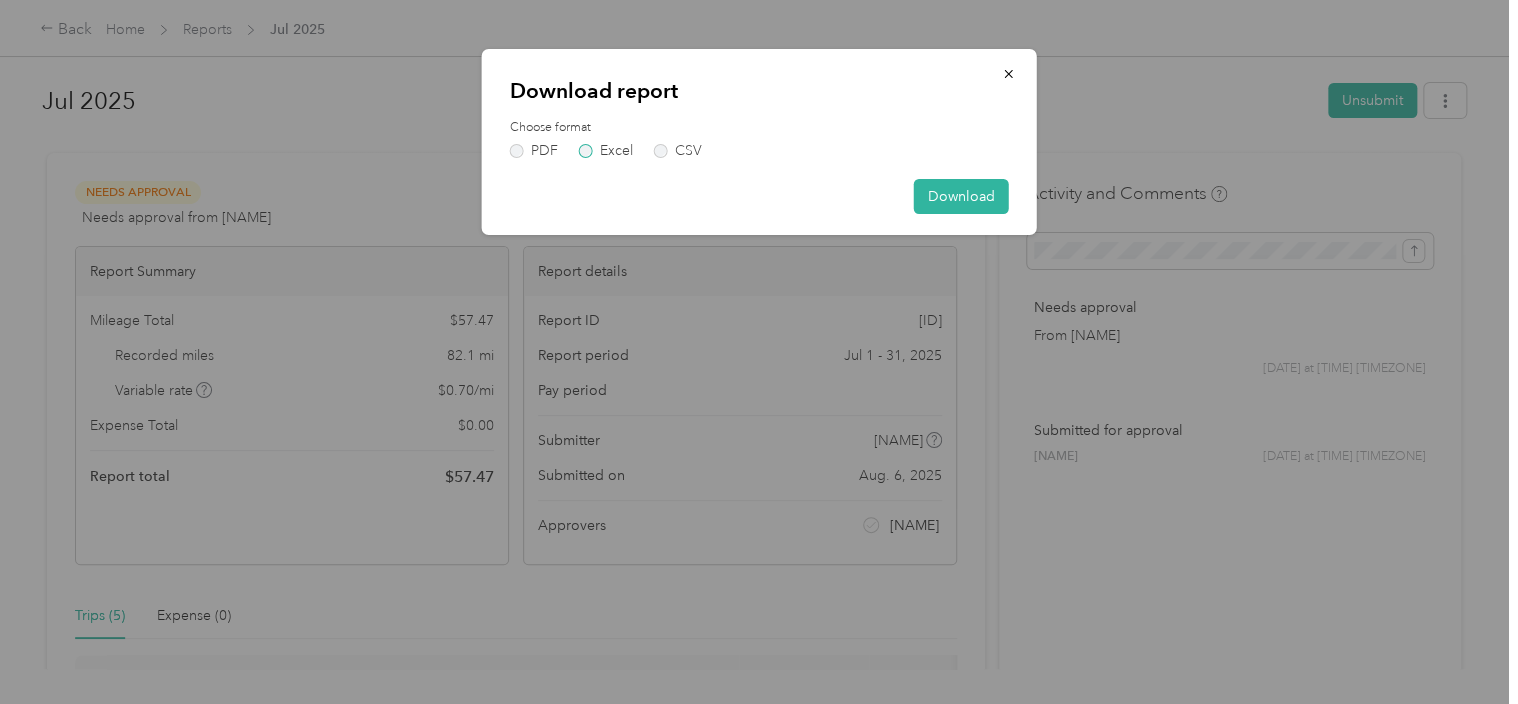 click on "Excel" at bounding box center (606, 151) 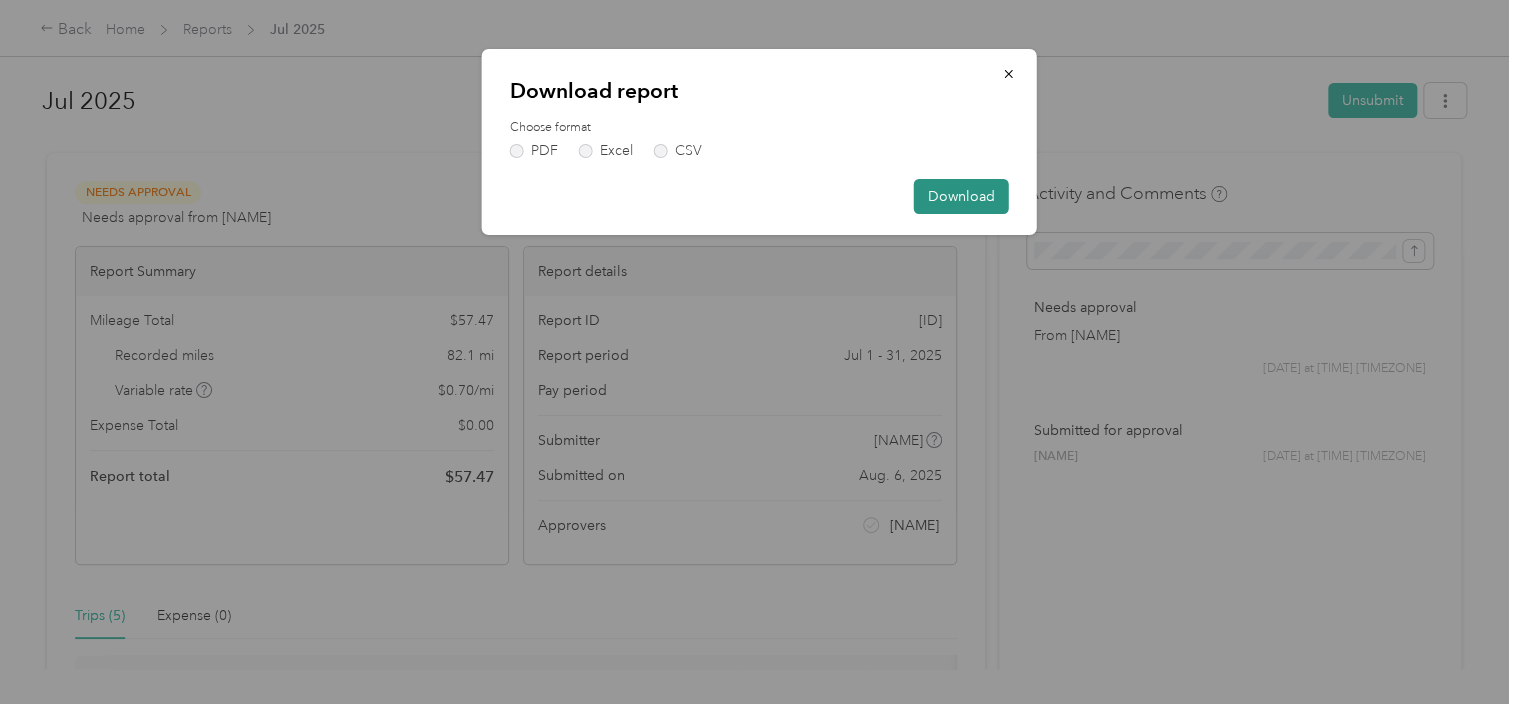 click on "Download" at bounding box center (961, 196) 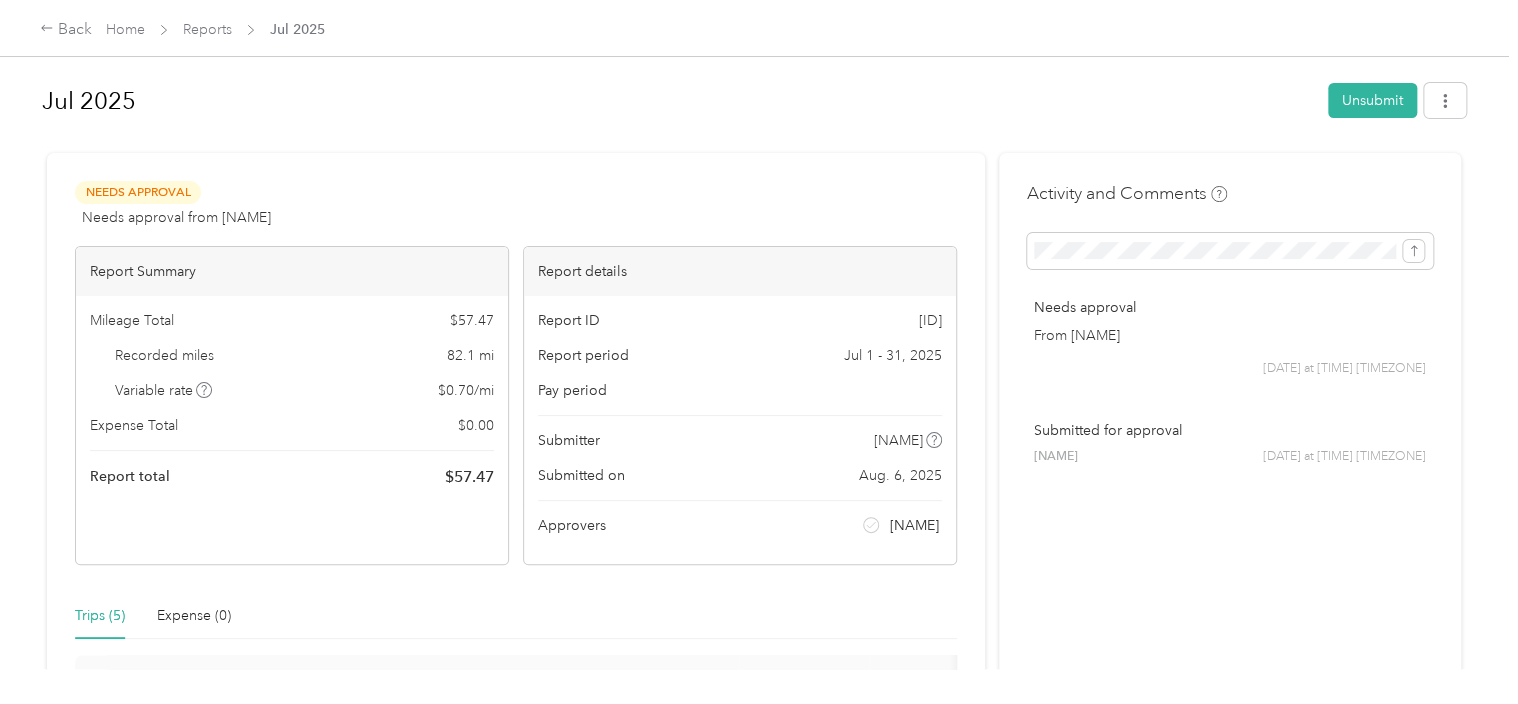click on "Jul 2025" at bounding box center [678, 101] 